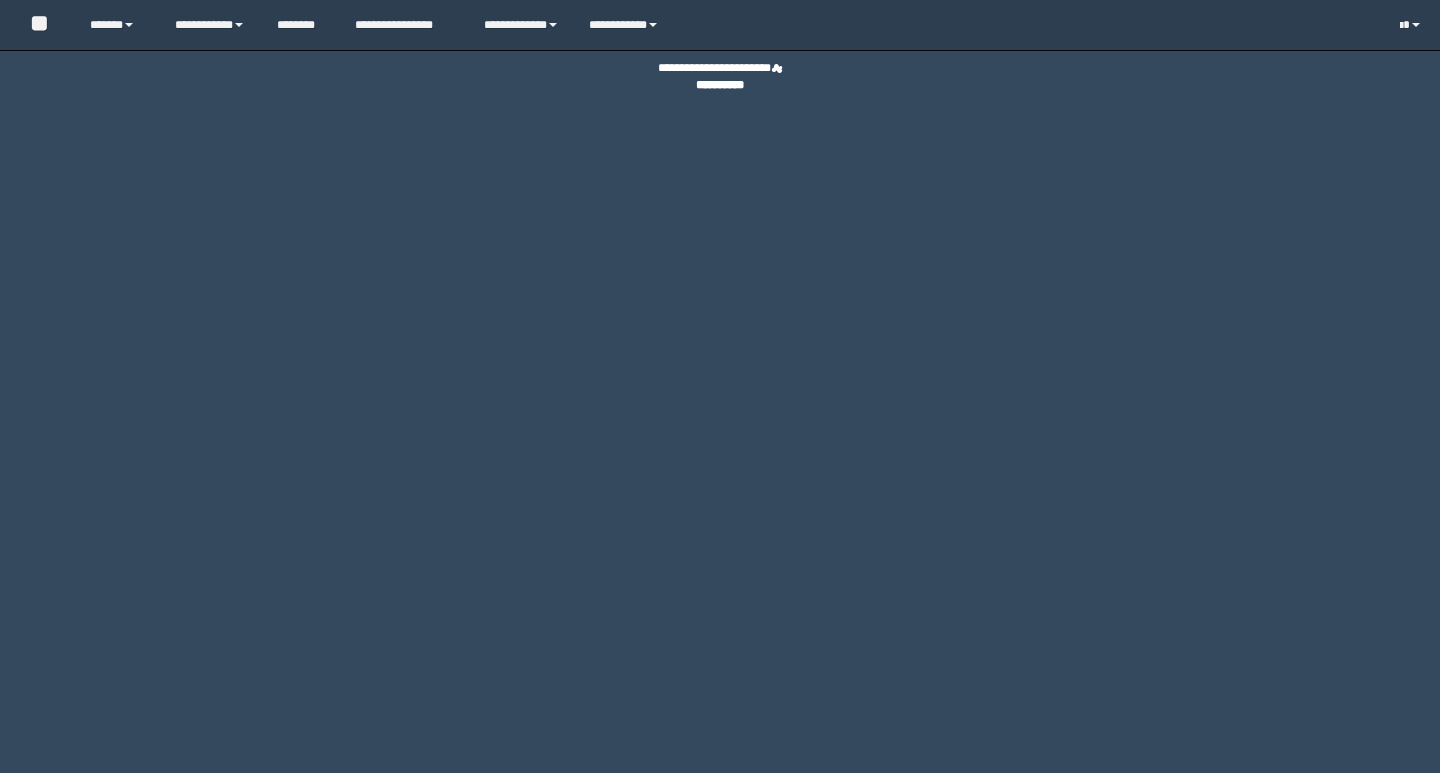 scroll, scrollTop: 0, scrollLeft: 0, axis: both 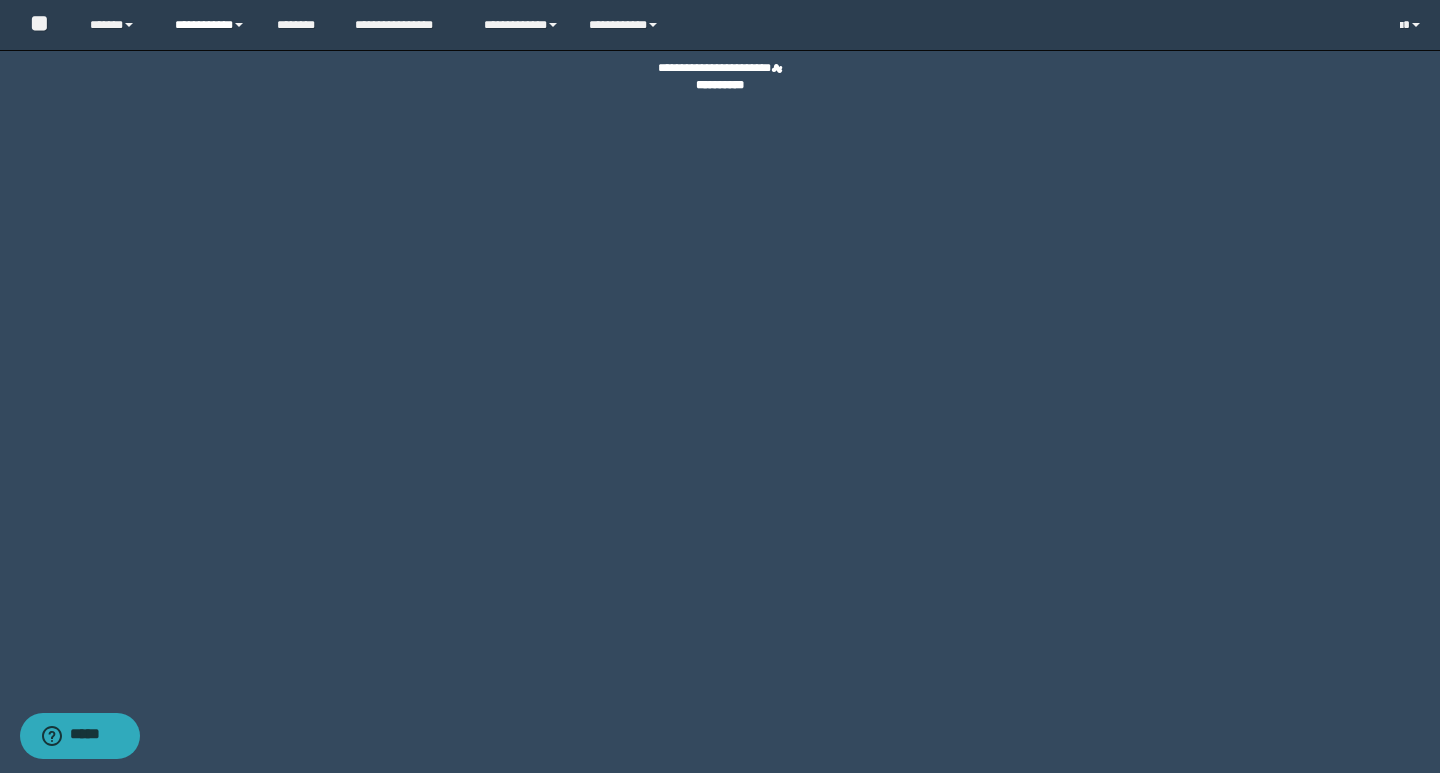 click on "**********" at bounding box center [210, 25] 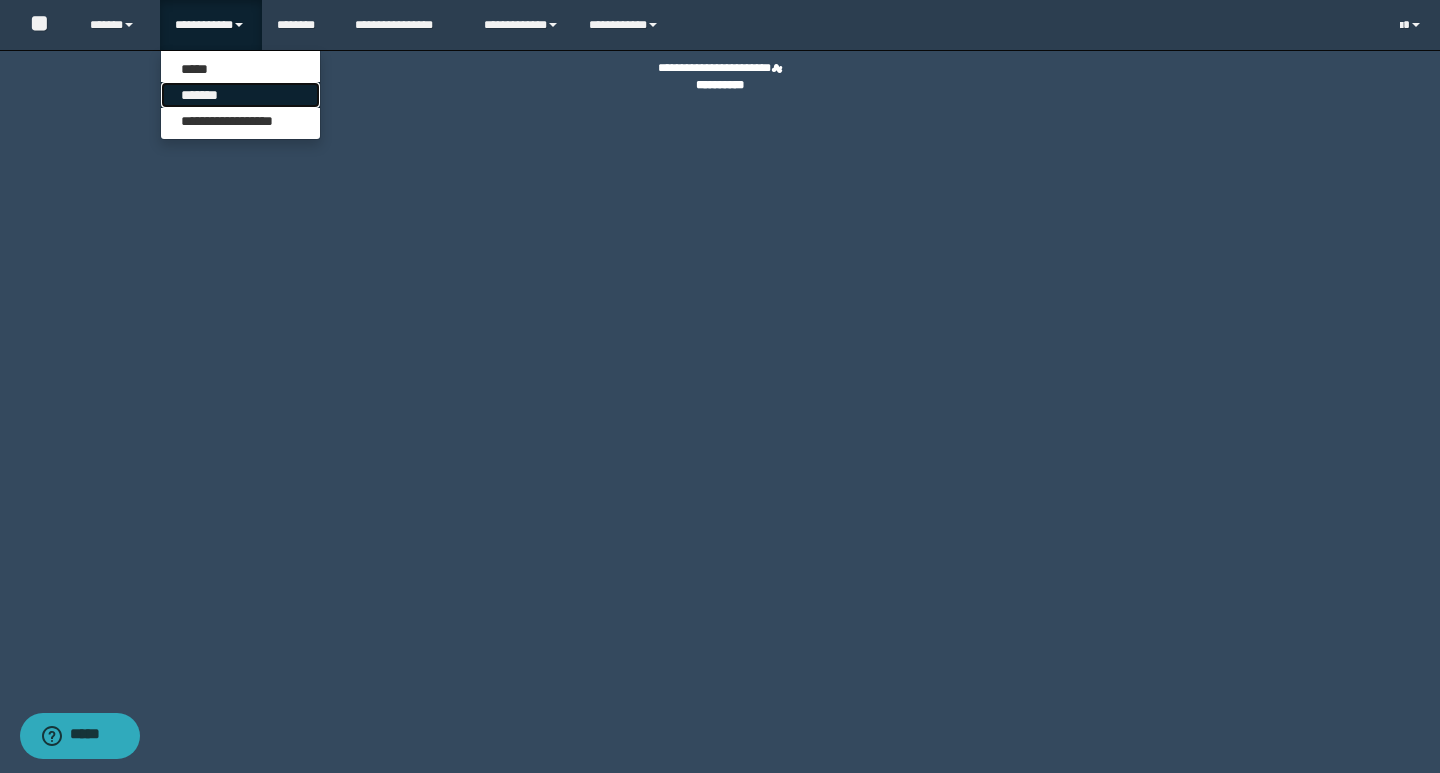 click on "*******" at bounding box center (240, 95) 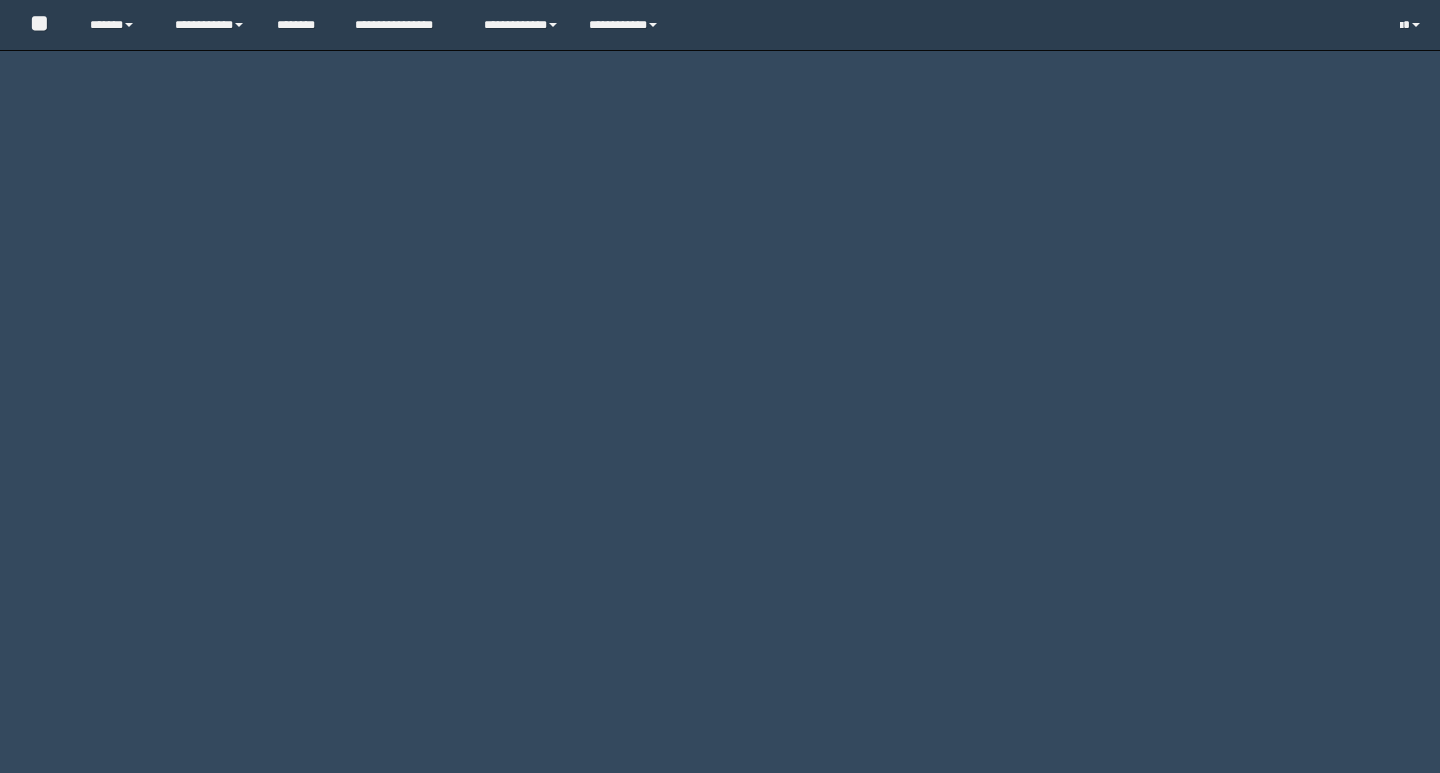 scroll, scrollTop: 0, scrollLeft: 0, axis: both 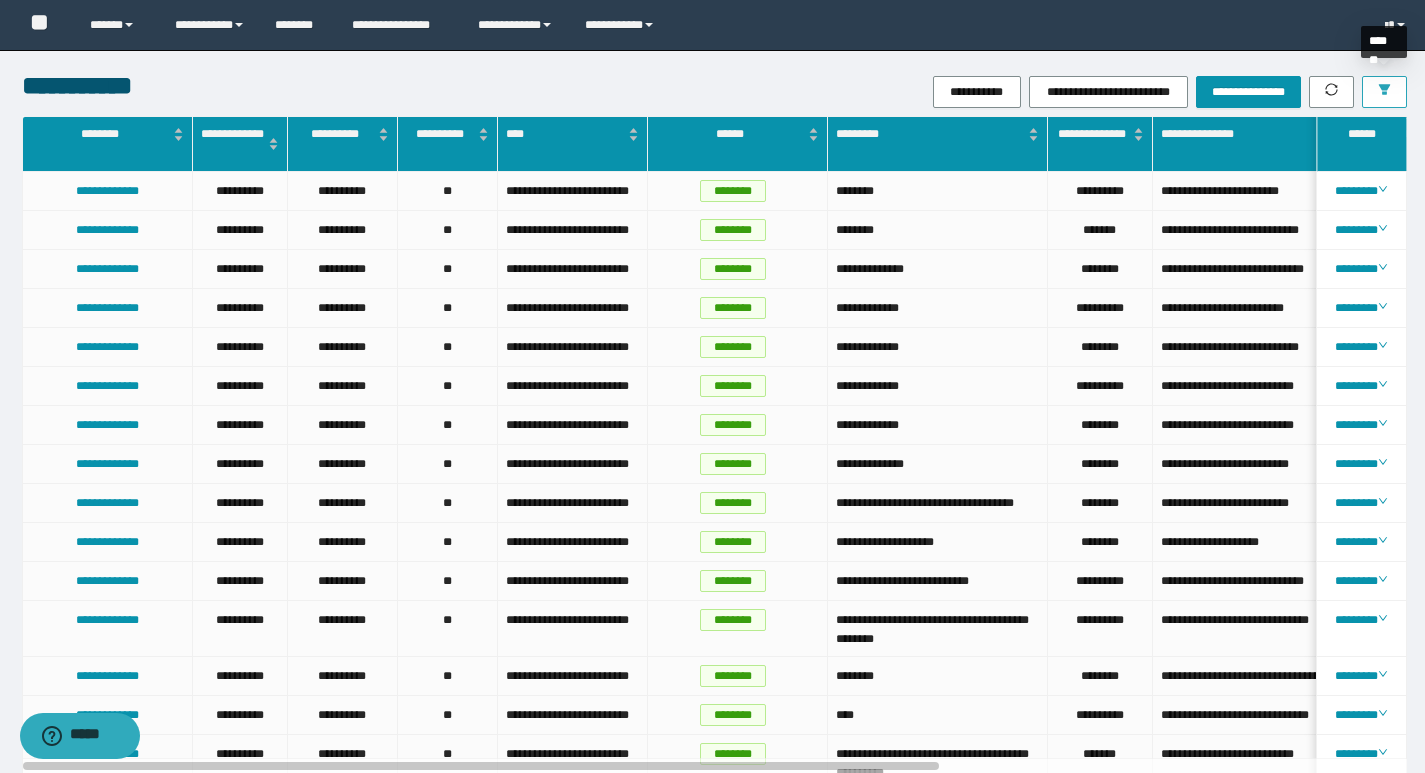 click 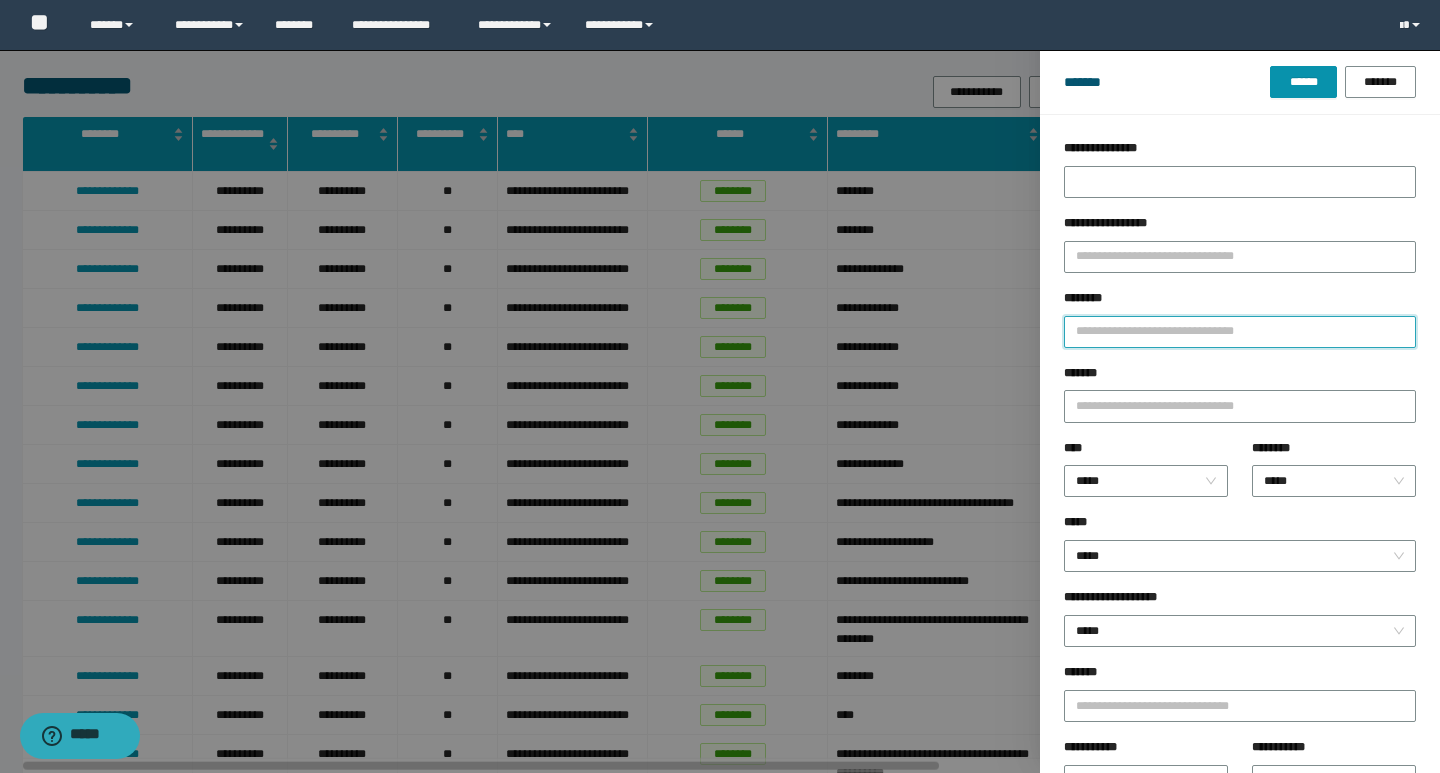 click on "********" at bounding box center [1240, 332] 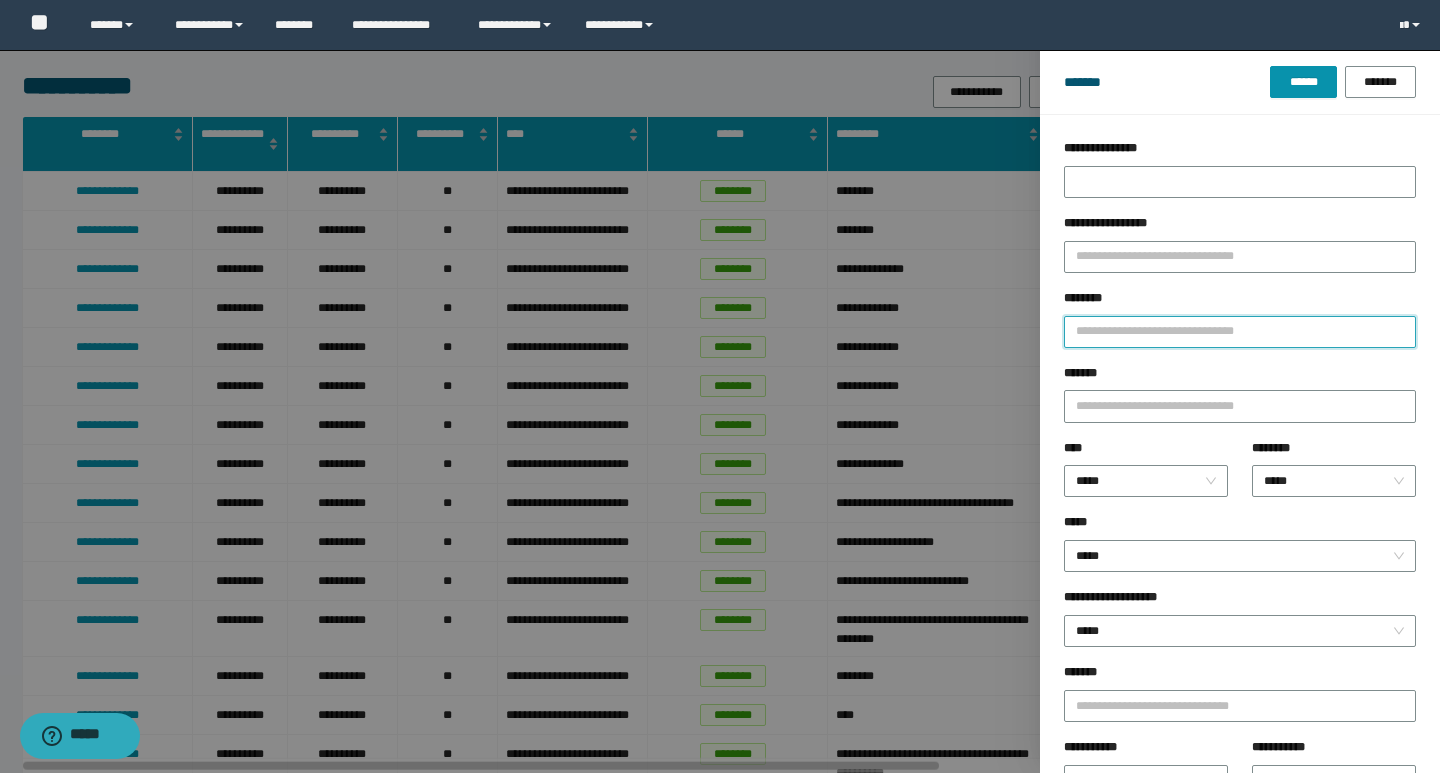 type on "*" 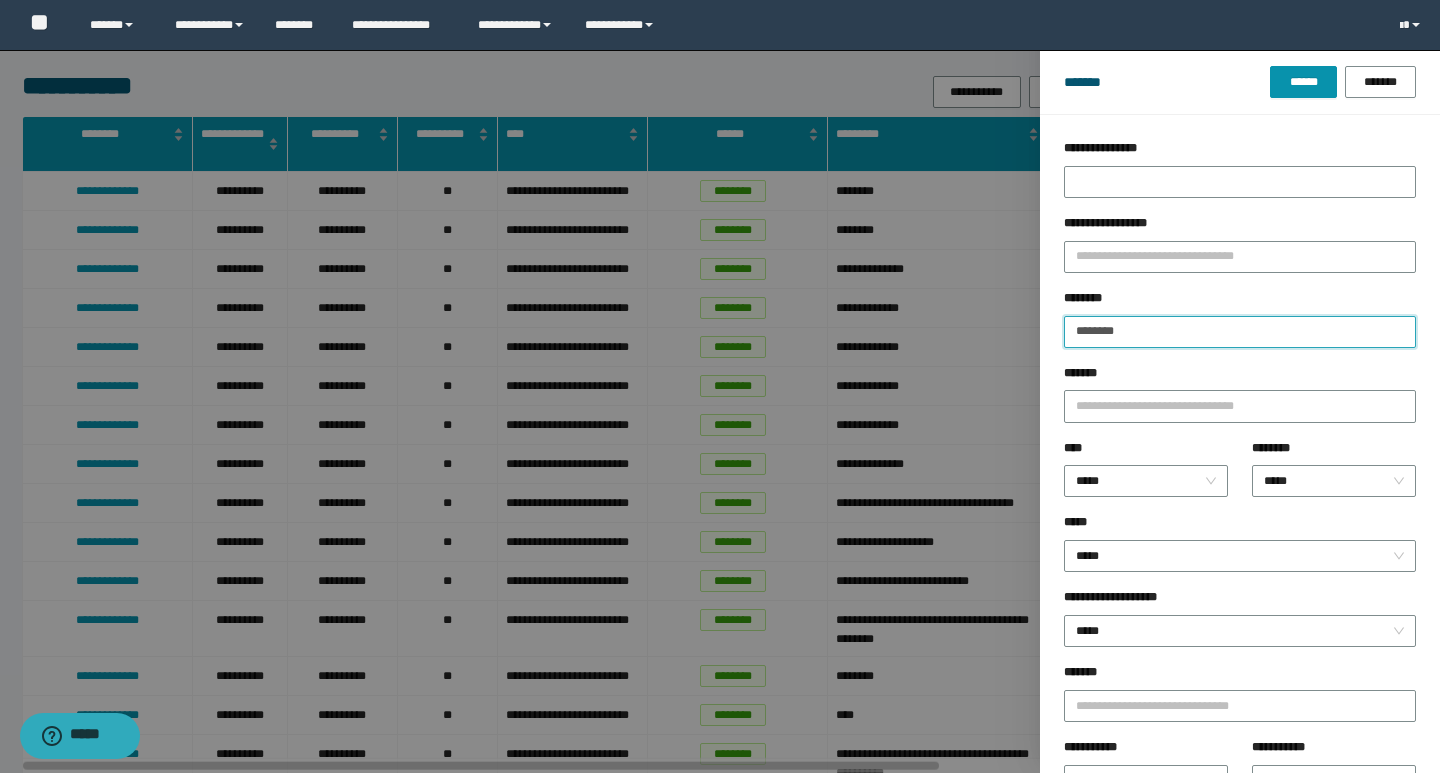 click on "******" at bounding box center [1303, 82] 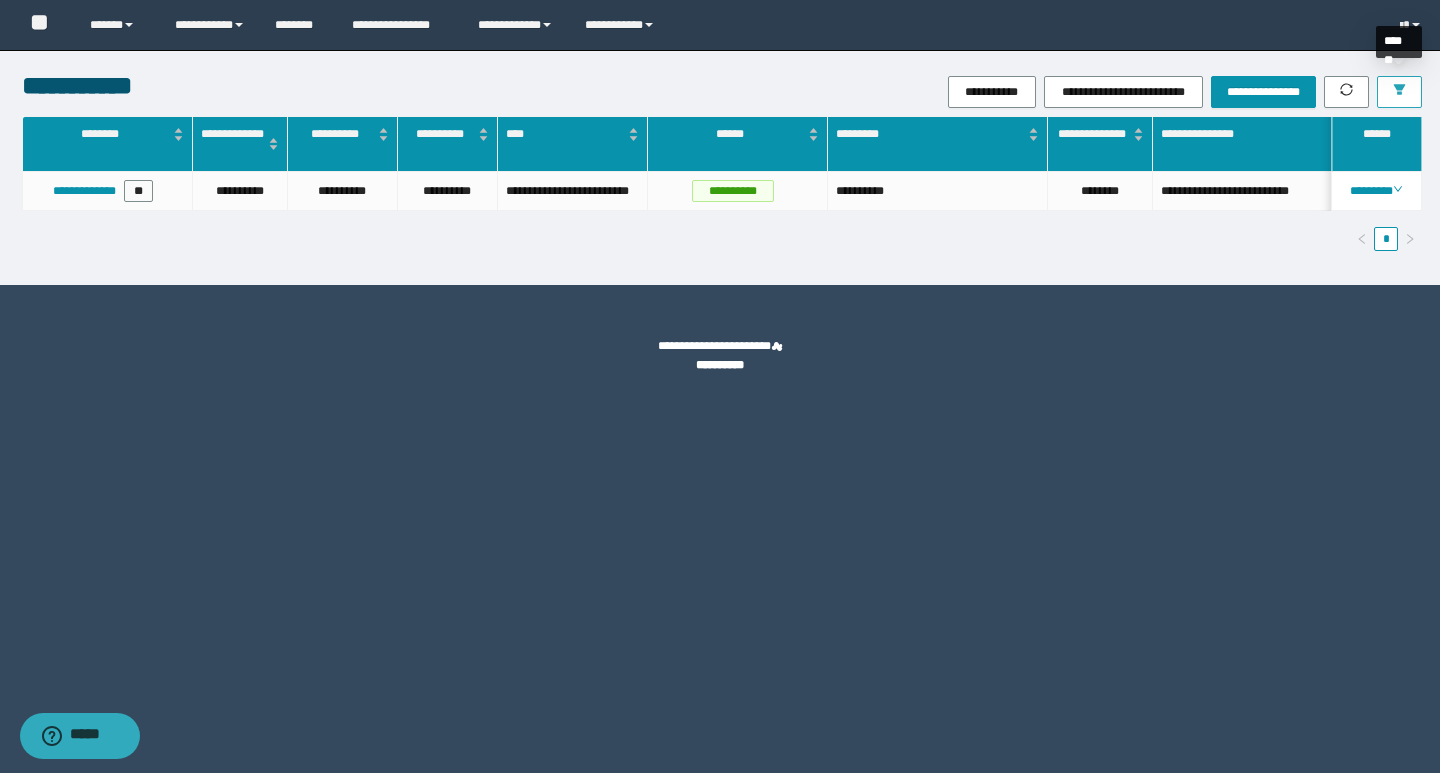 click 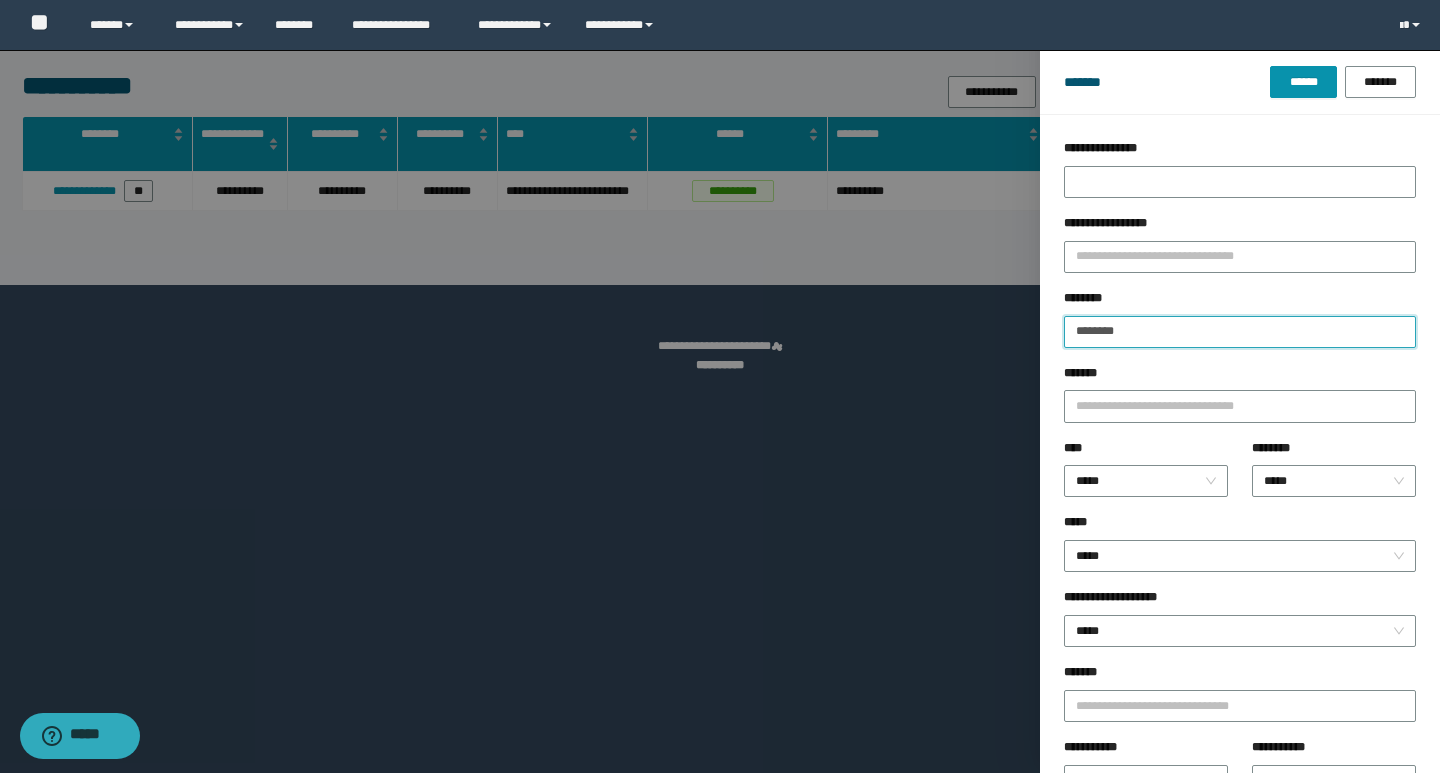 drag, startPoint x: 1038, startPoint y: 330, endPoint x: 975, endPoint y: 335, distance: 63.1981 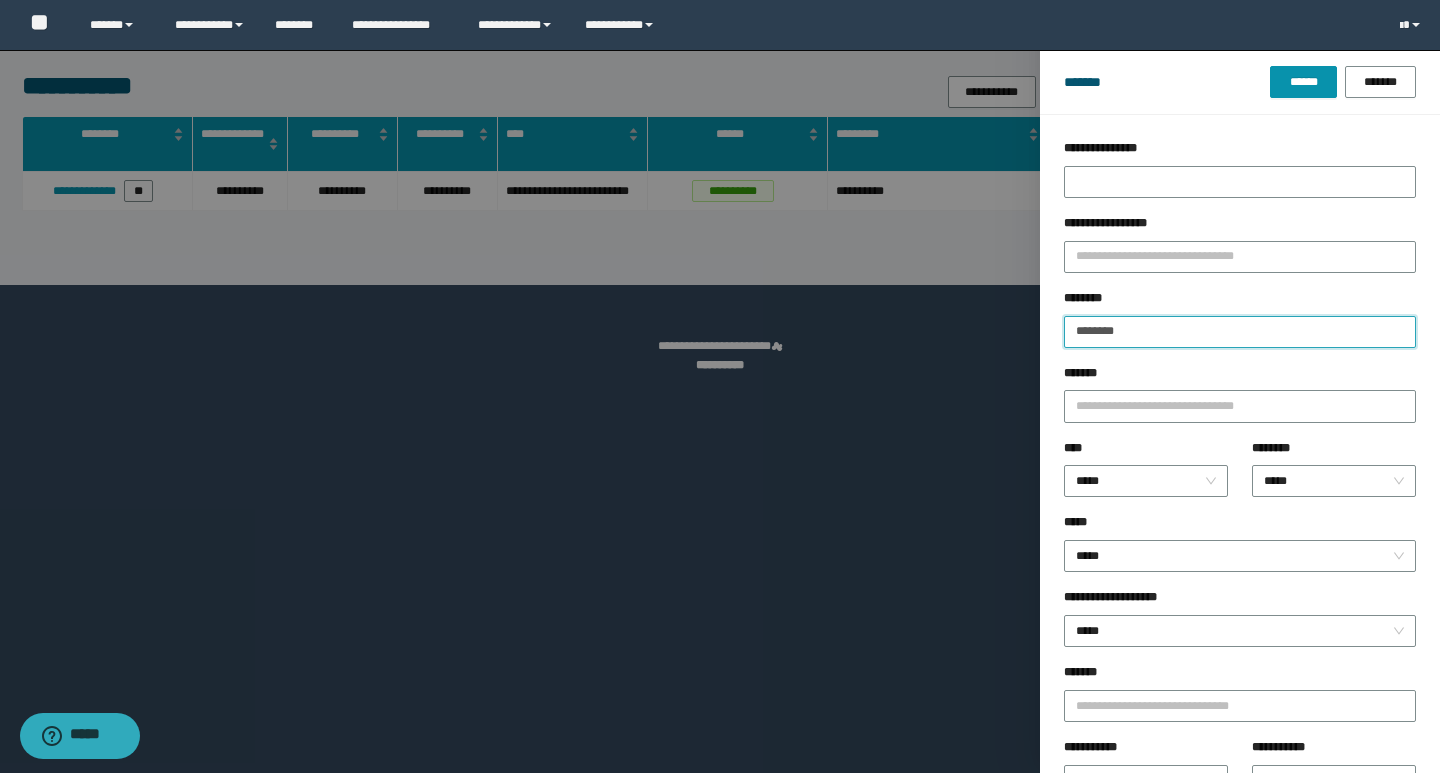 click on "******" at bounding box center [1303, 82] 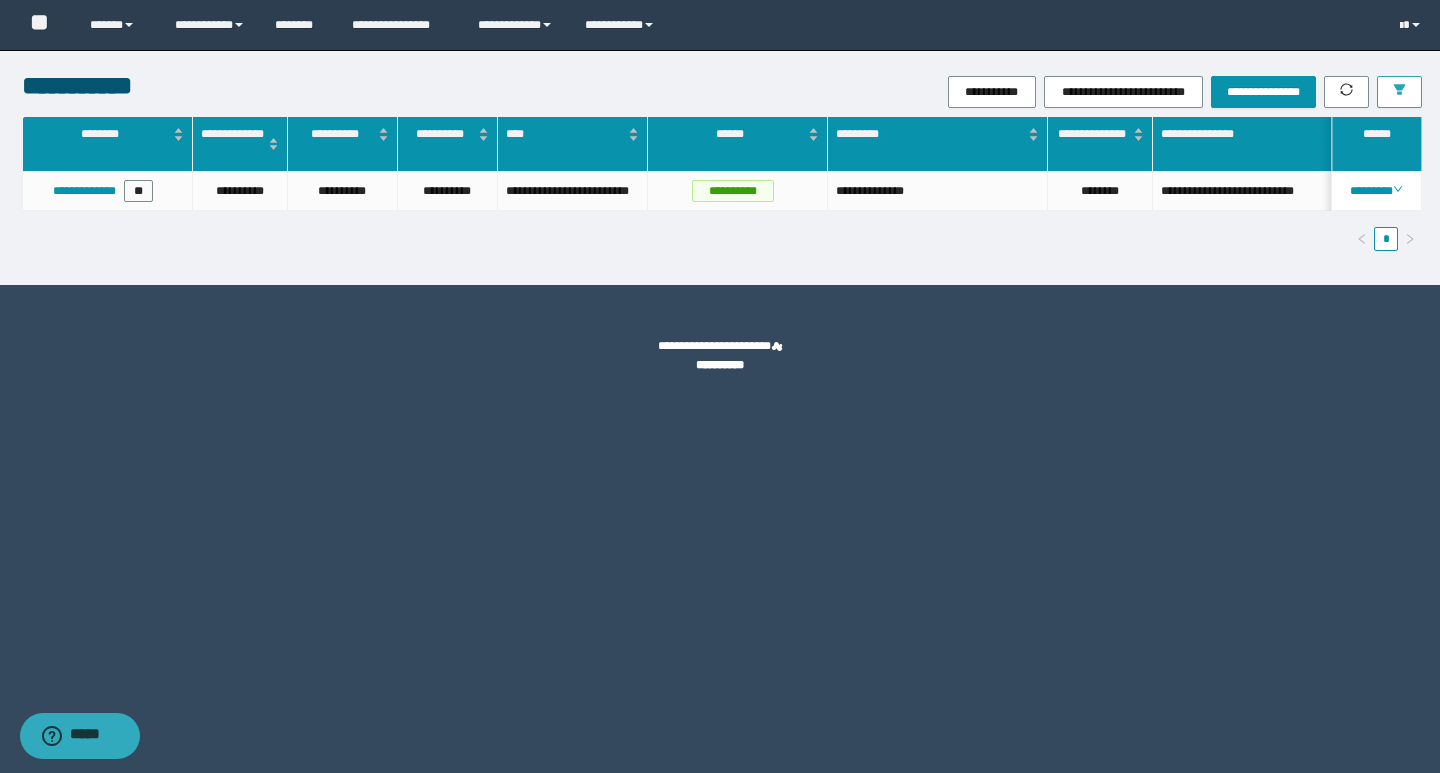 click 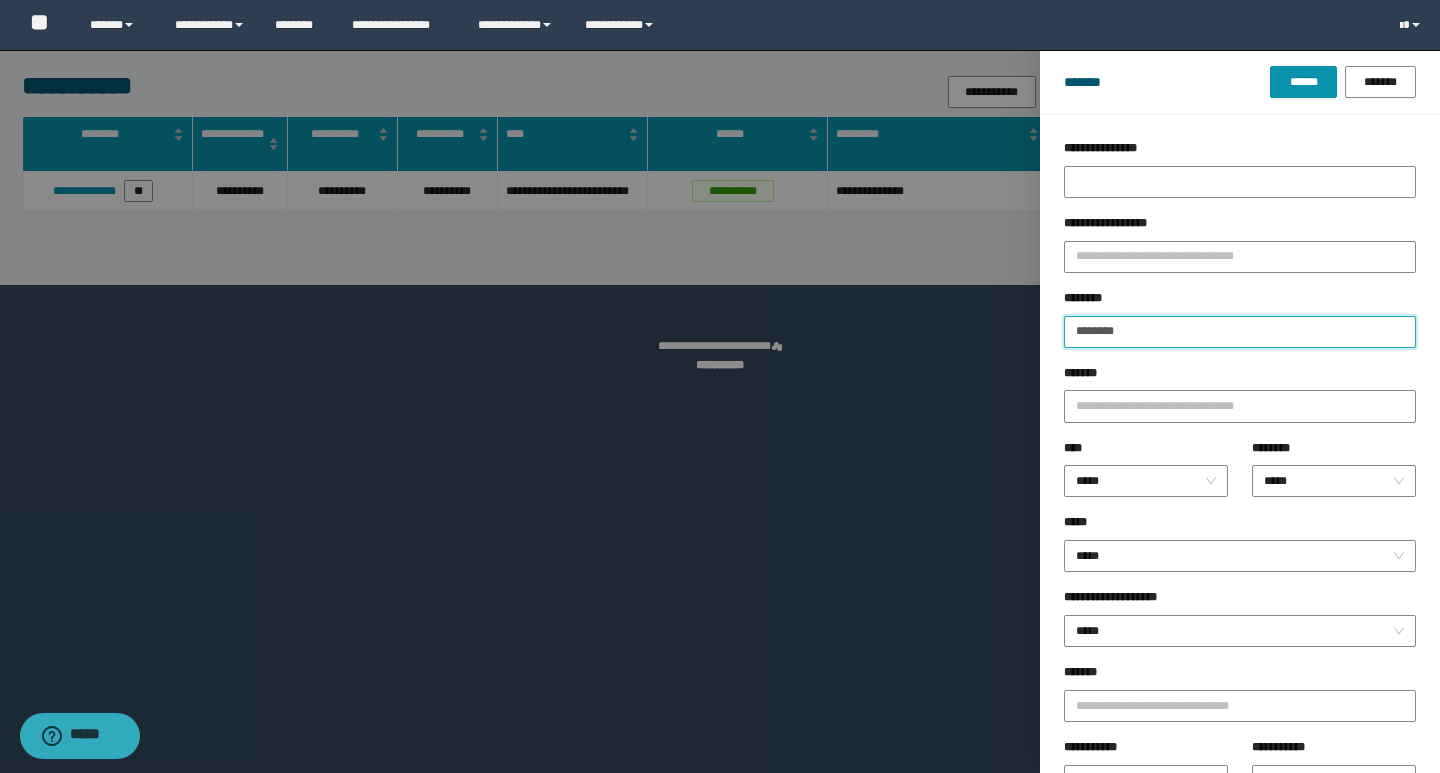drag, startPoint x: 1144, startPoint y: 337, endPoint x: 1010, endPoint y: 350, distance: 134.62912 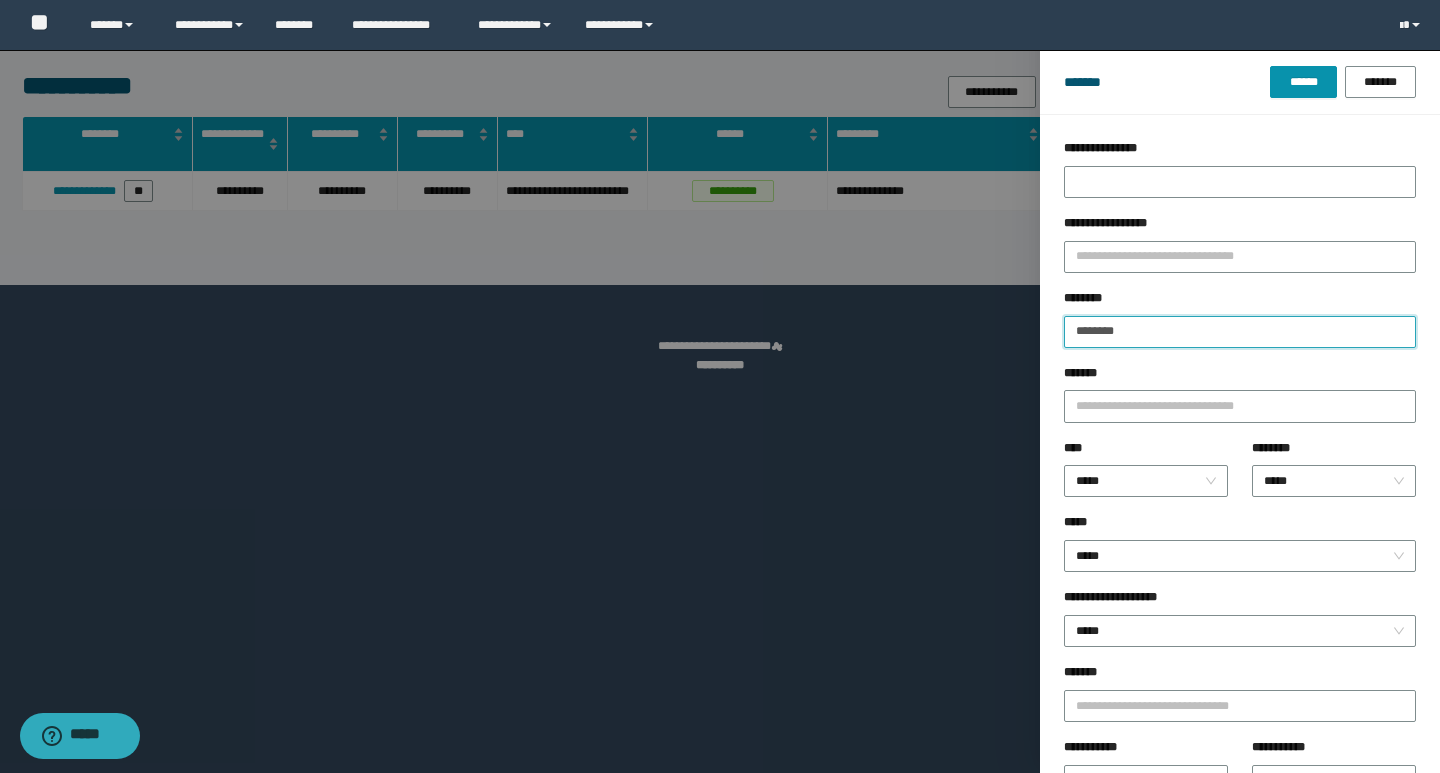 click on "******" at bounding box center (1303, 82) 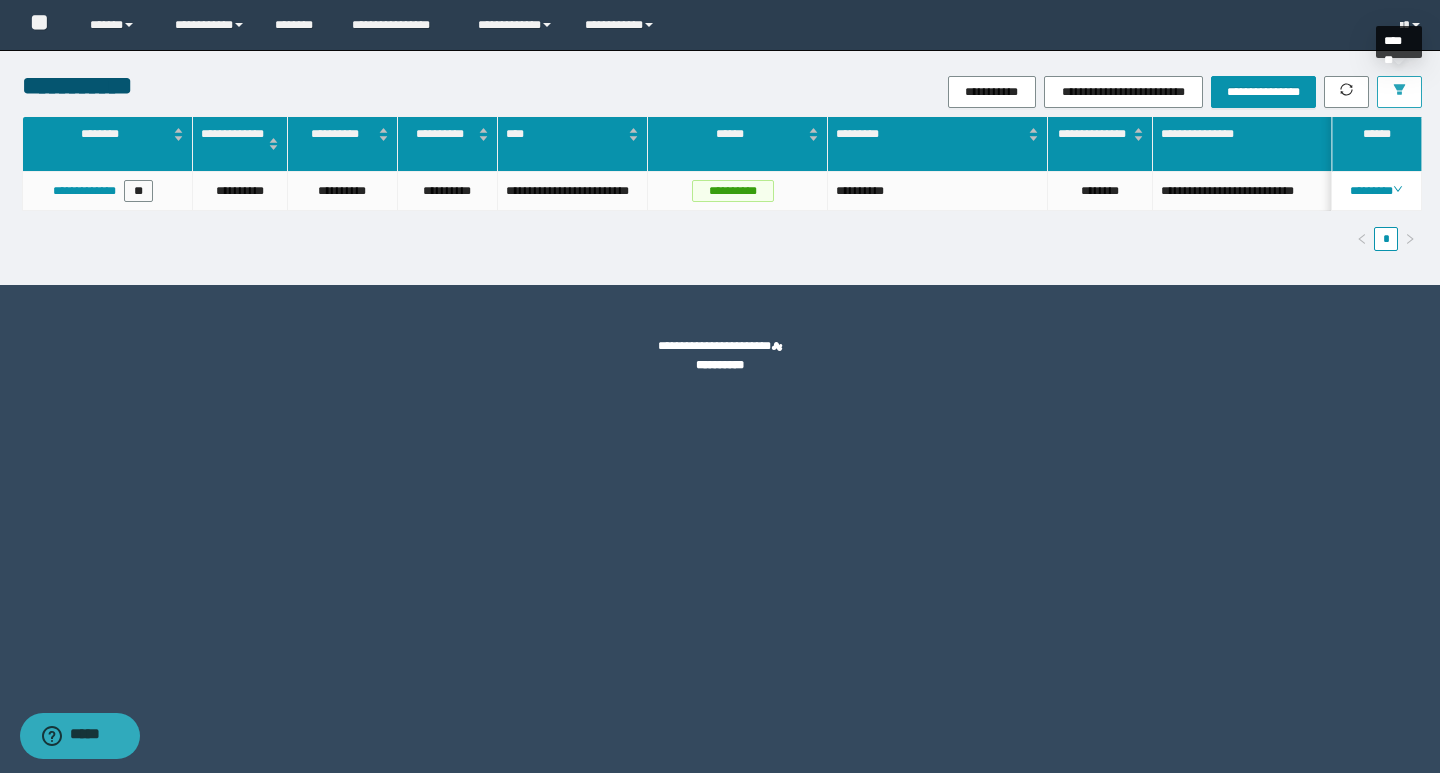 click at bounding box center [1399, 92] 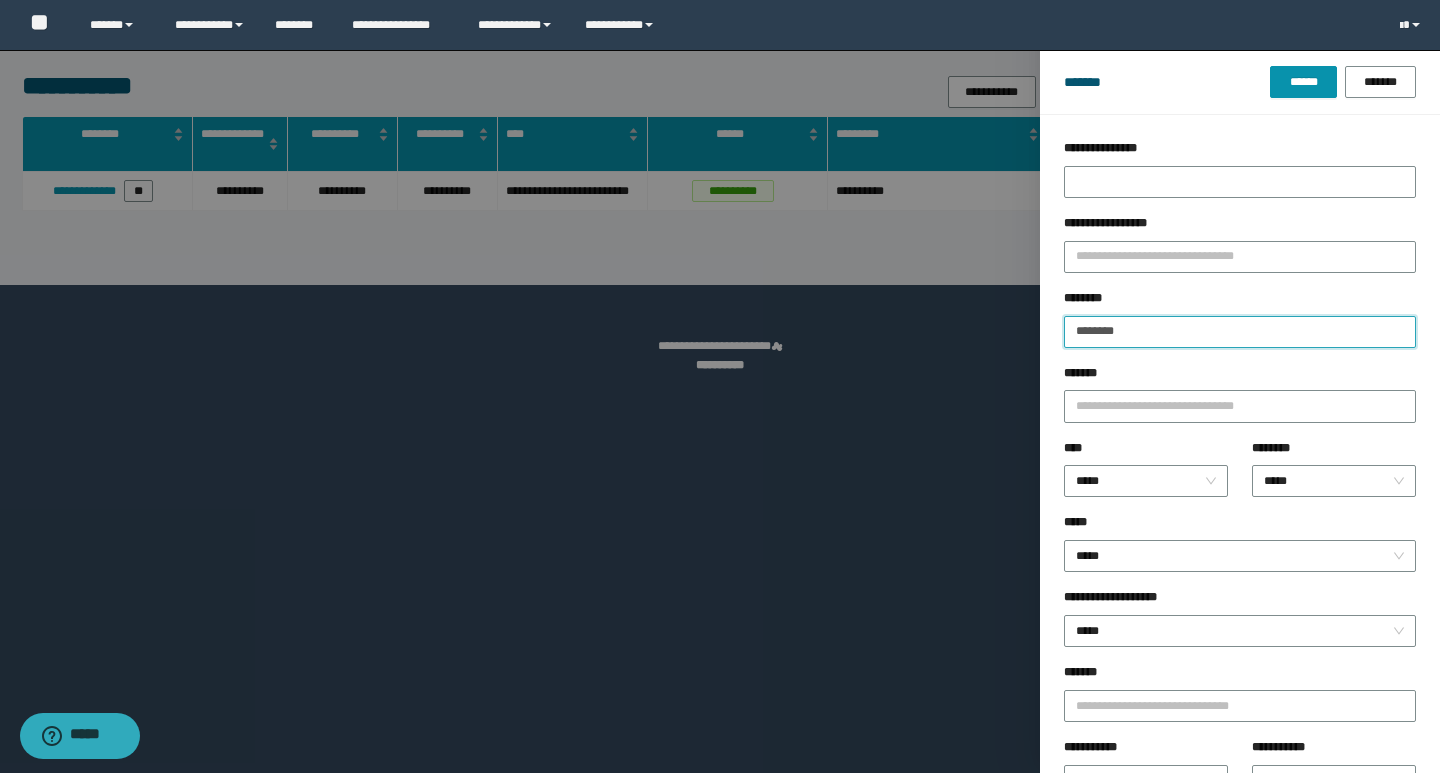 drag, startPoint x: 1150, startPoint y: 342, endPoint x: 1058, endPoint y: 350, distance: 92.34717 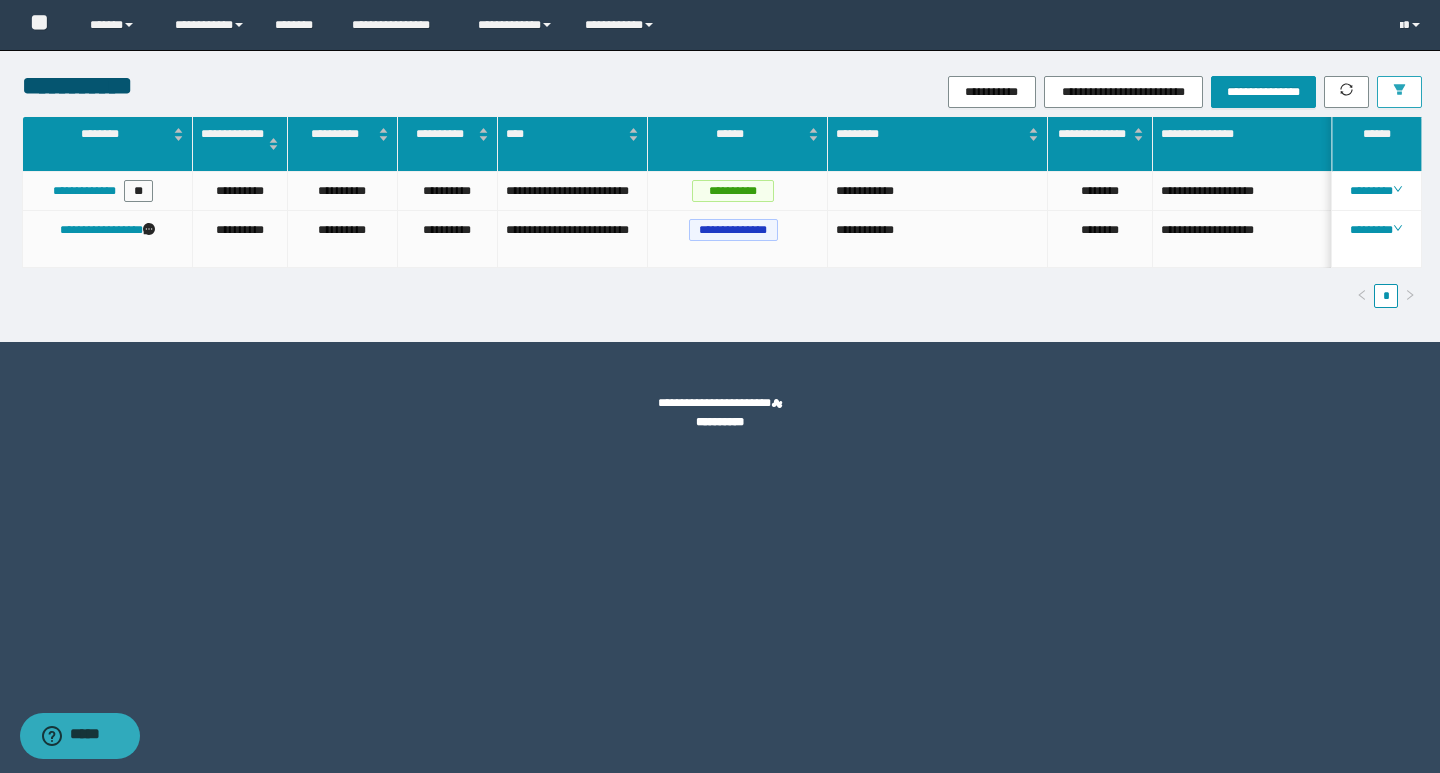 click at bounding box center (1399, 92) 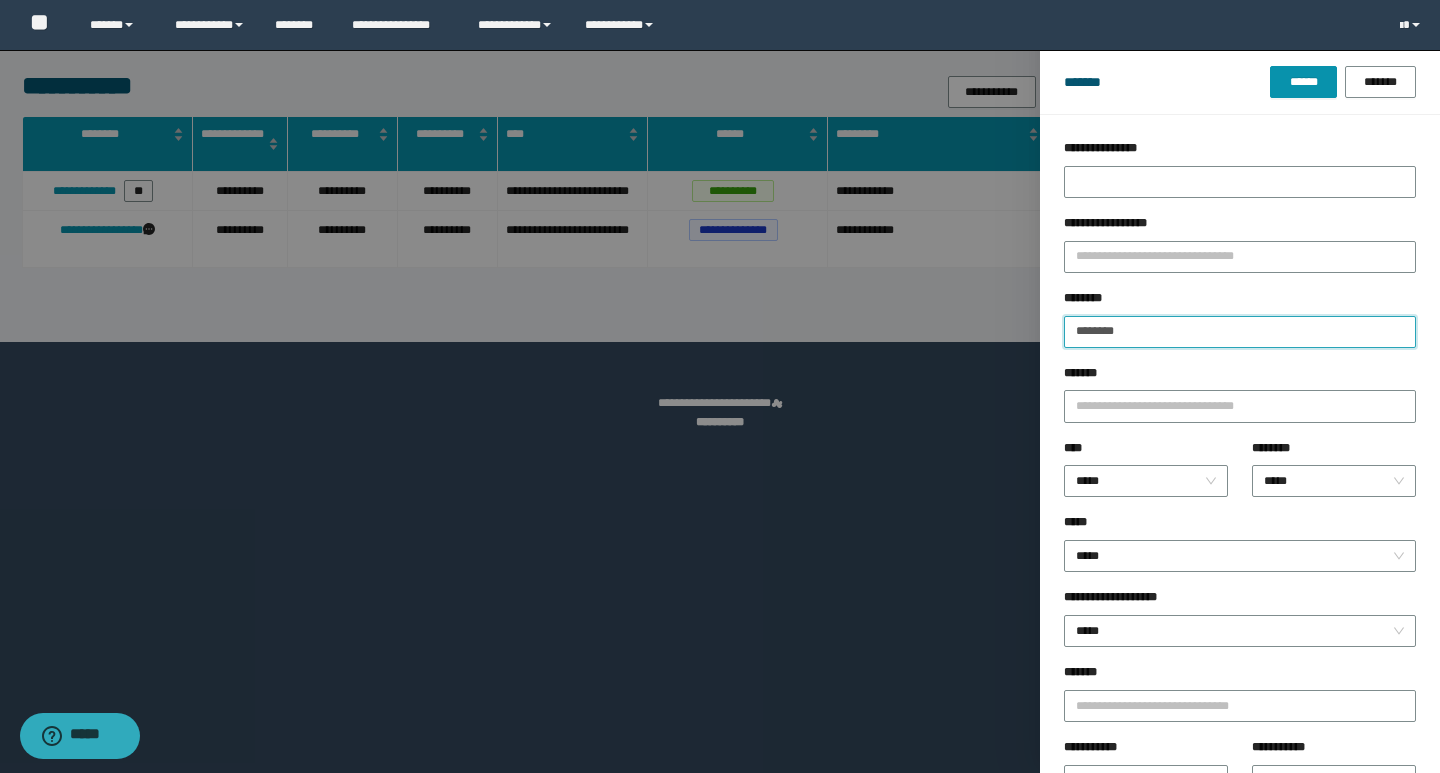 drag, startPoint x: 1133, startPoint y: 330, endPoint x: 1001, endPoint y: 325, distance: 132.09467 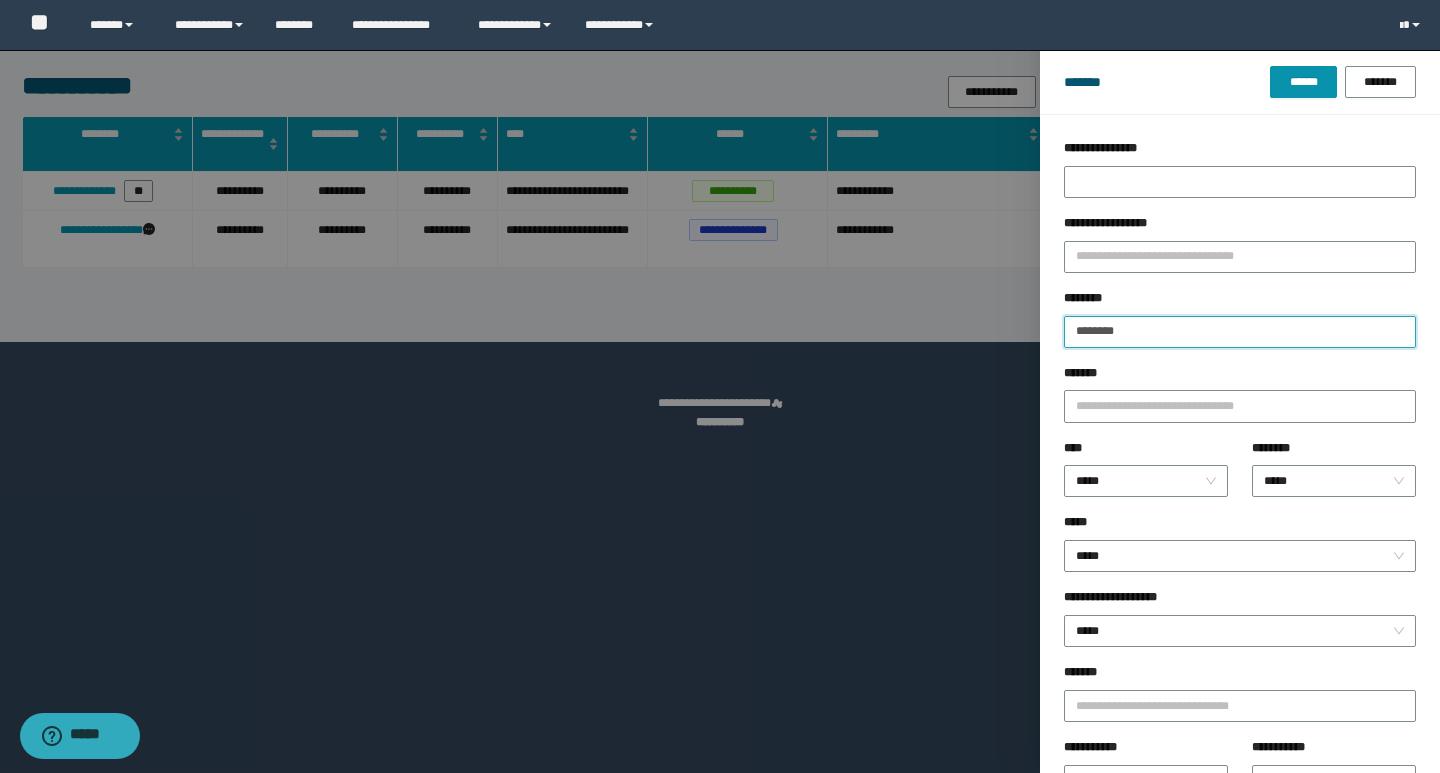 click on "******" at bounding box center (1303, 82) 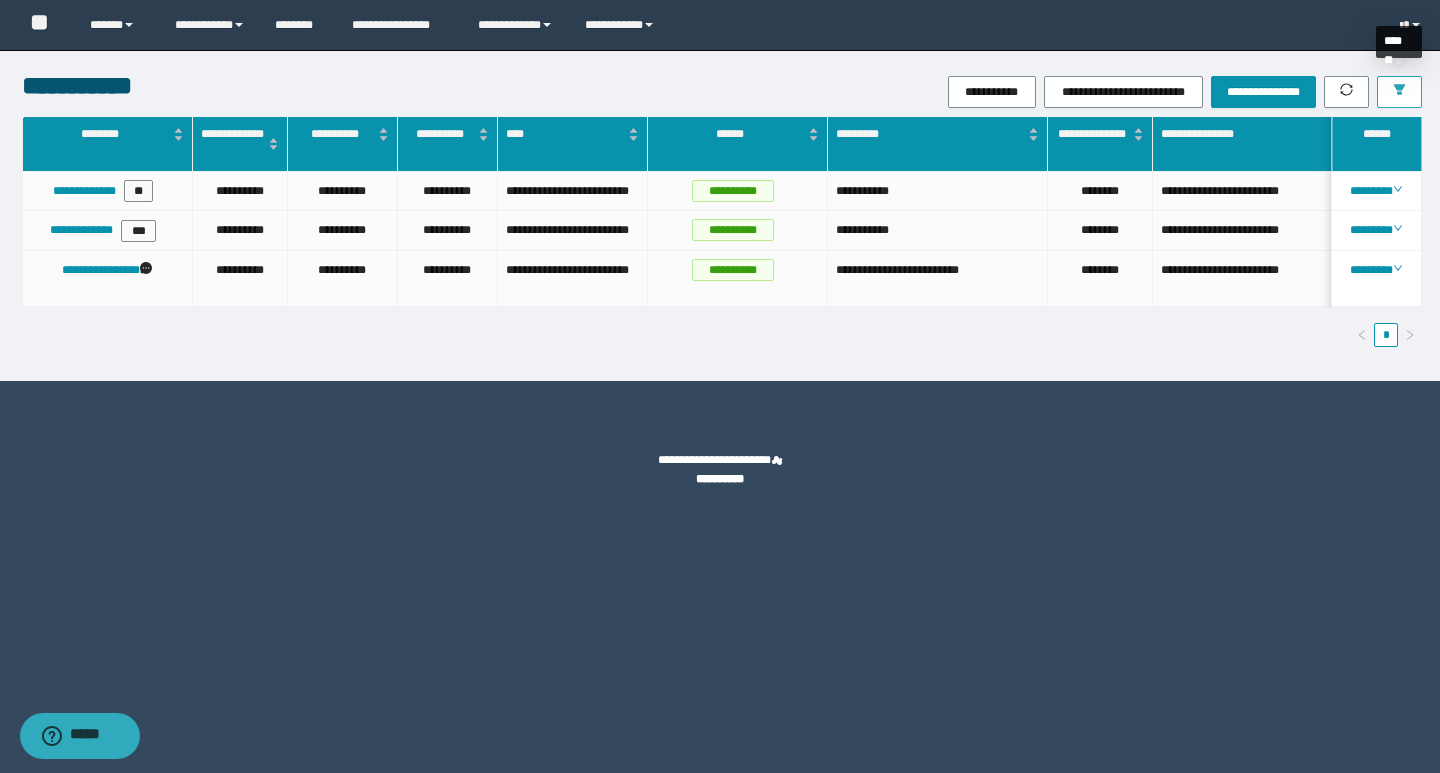 click 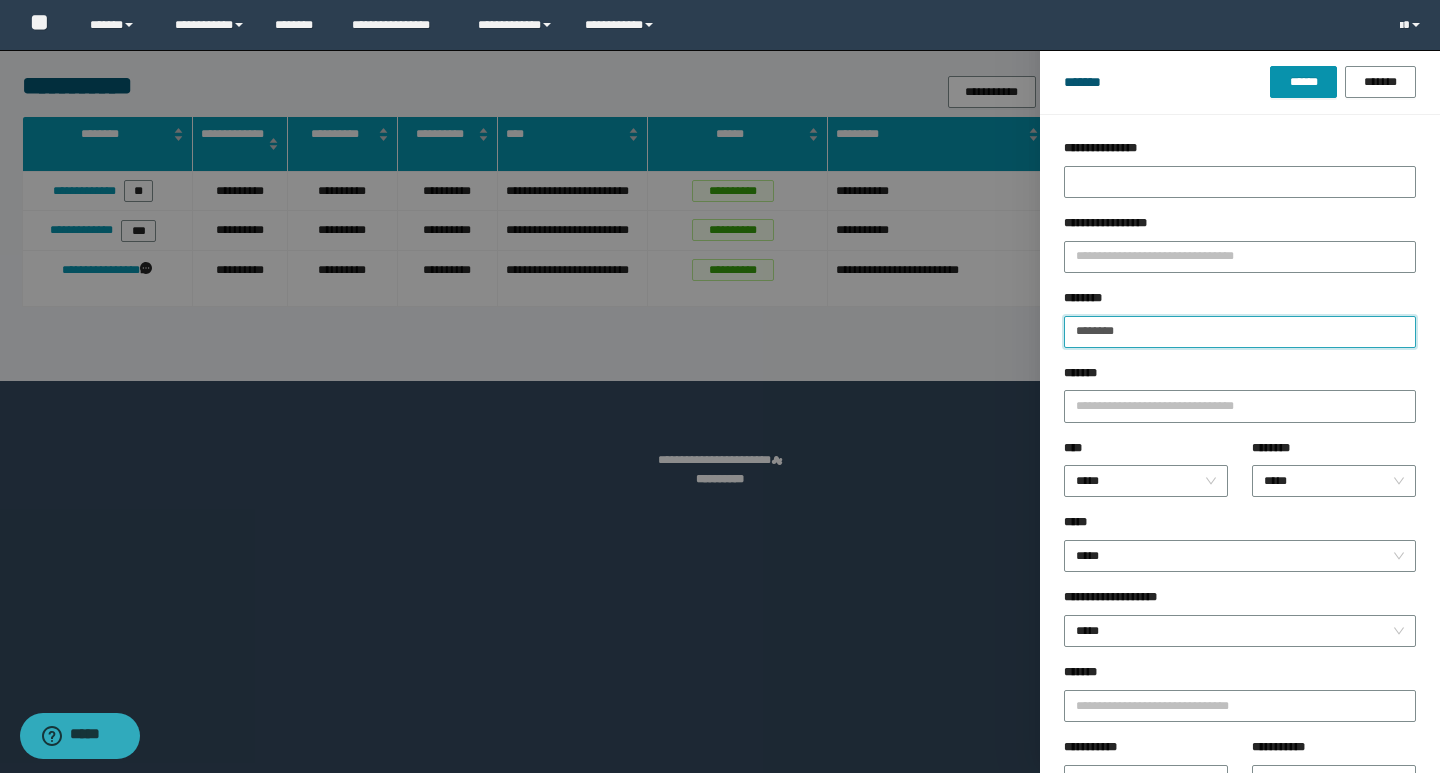 drag, startPoint x: 1149, startPoint y: 337, endPoint x: 1038, endPoint y: 337, distance: 111 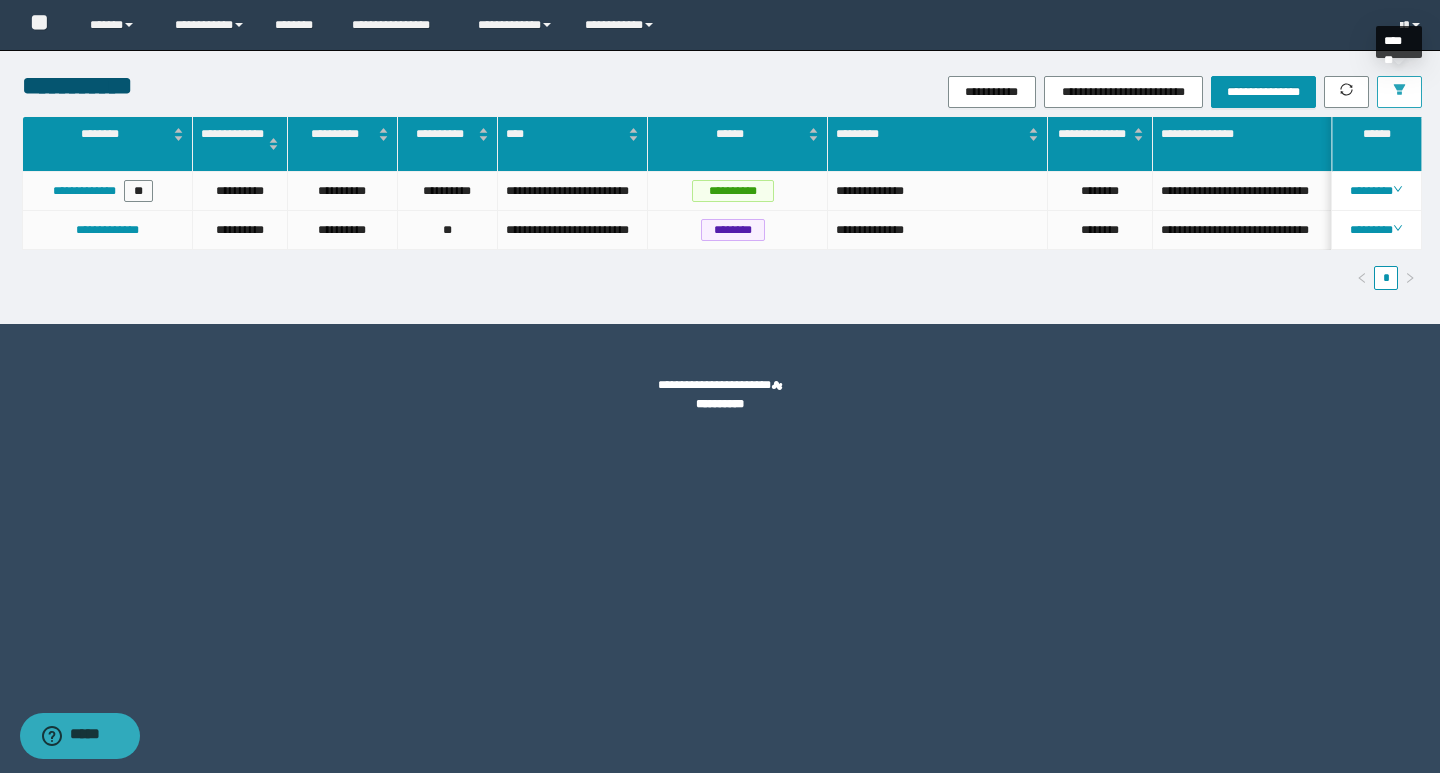 click at bounding box center (1399, 92) 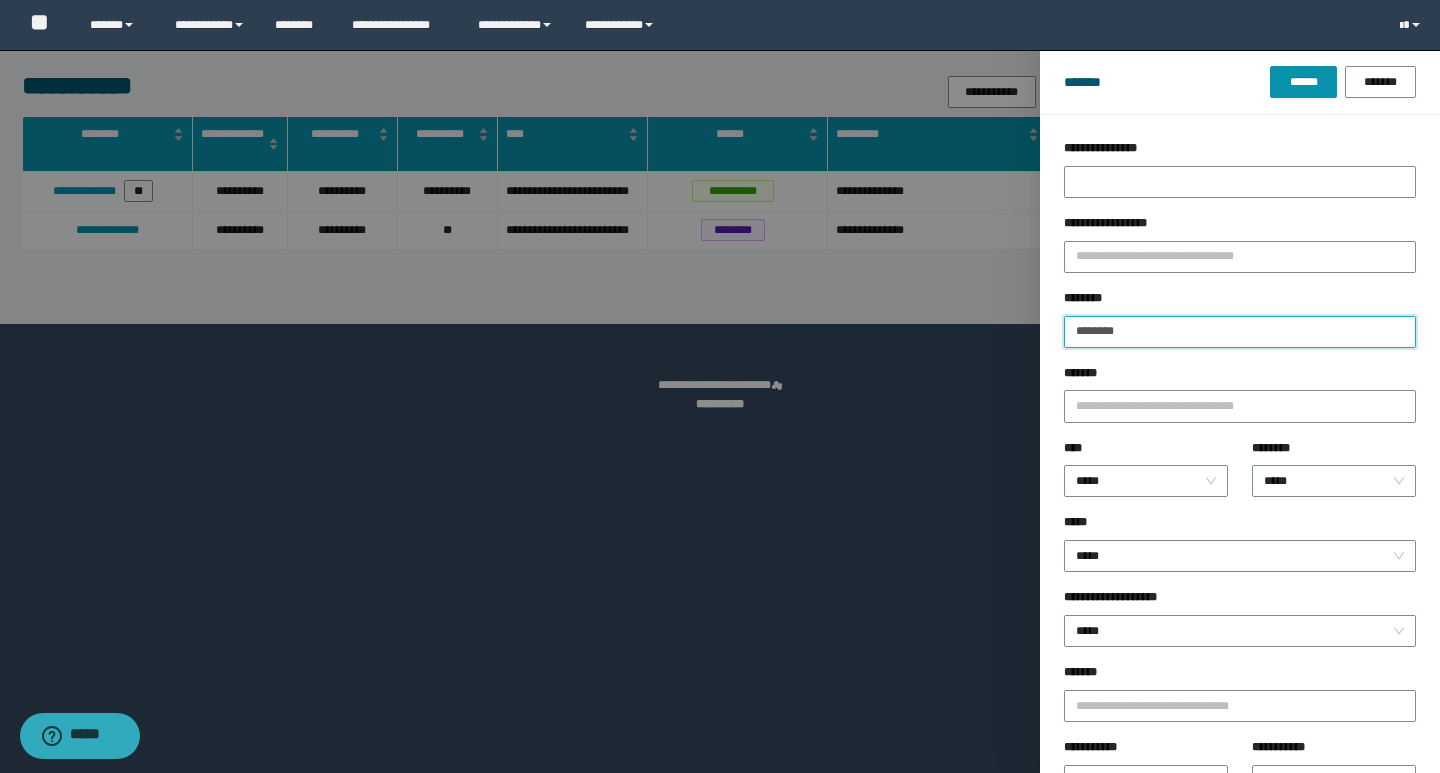 drag, startPoint x: 1156, startPoint y: 326, endPoint x: 1014, endPoint y: 336, distance: 142.35168 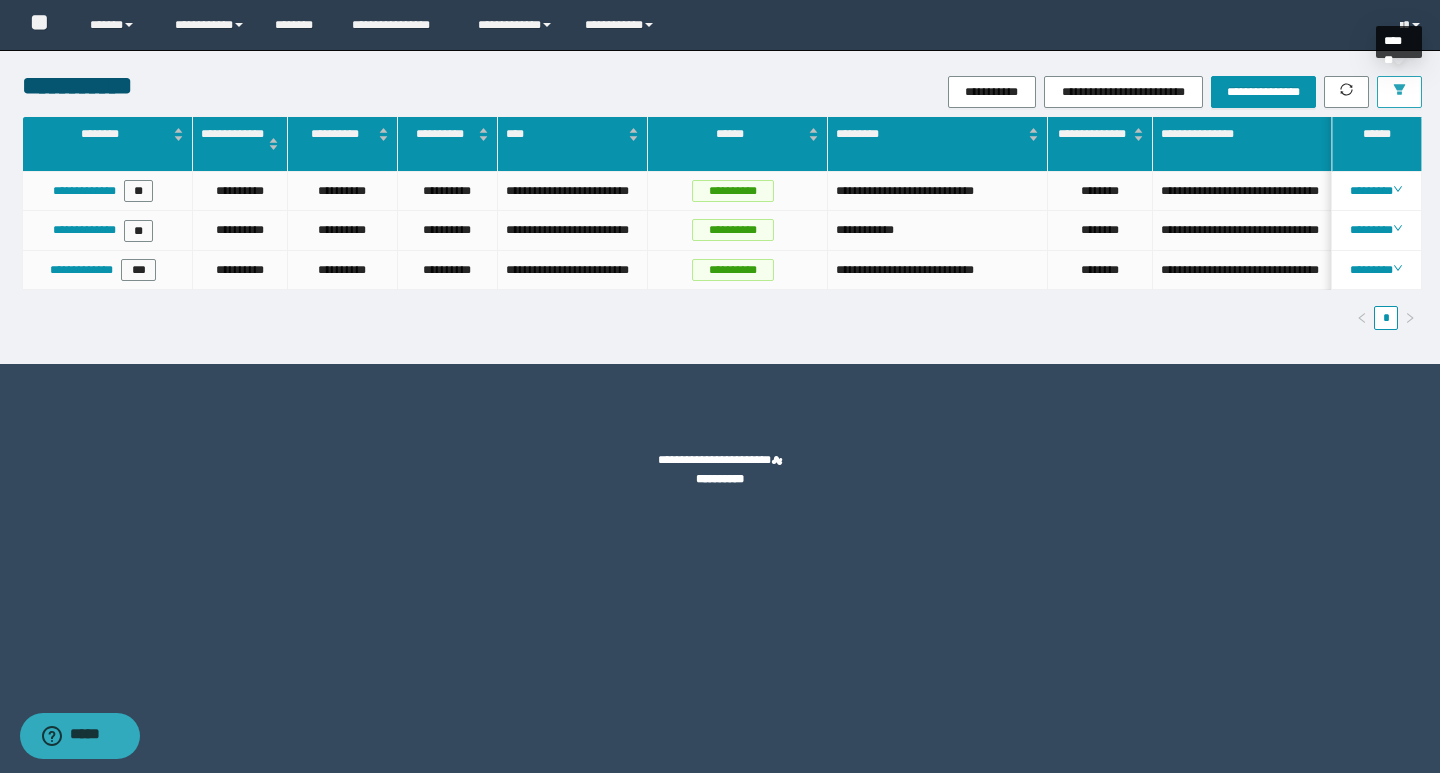 click 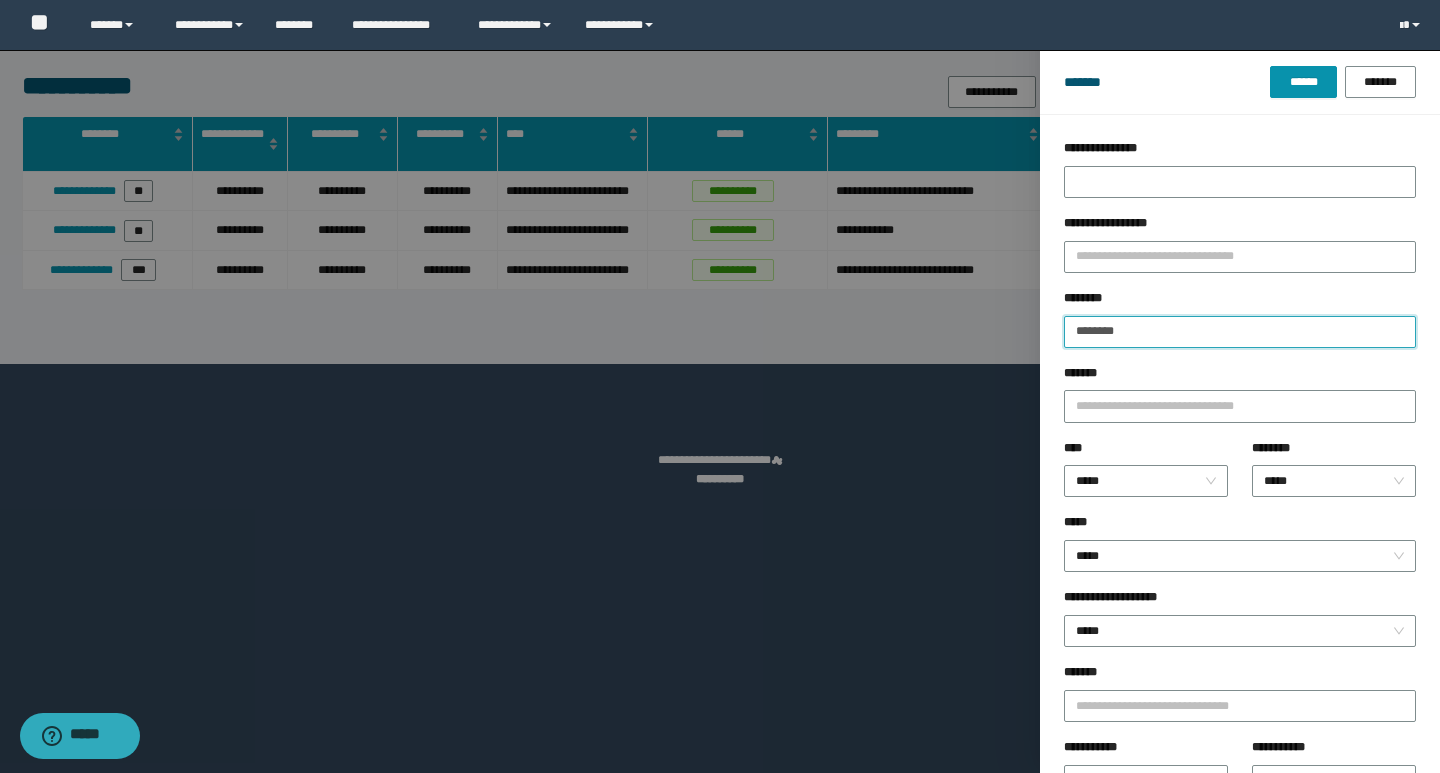drag, startPoint x: 1148, startPoint y: 339, endPoint x: 1037, endPoint y: 346, distance: 111.220505 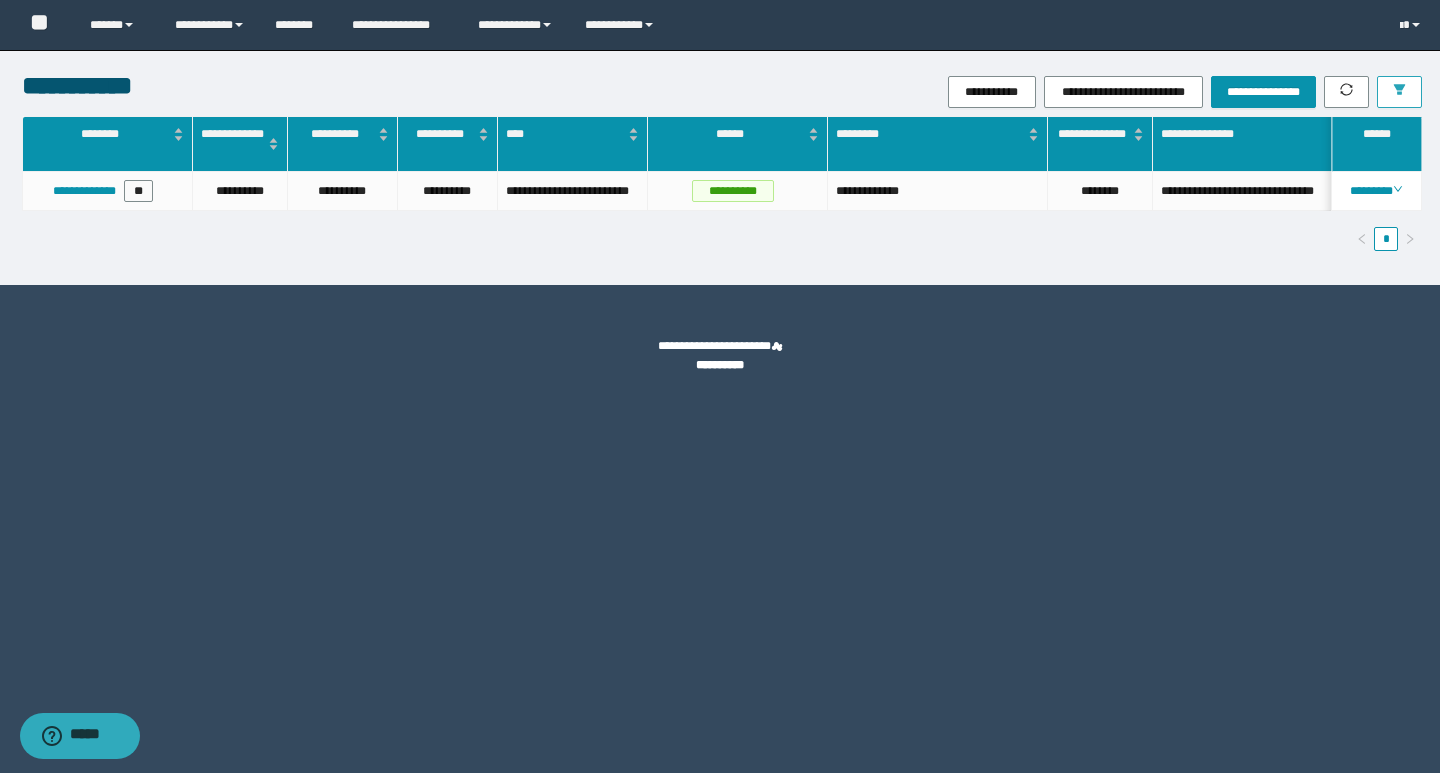 click 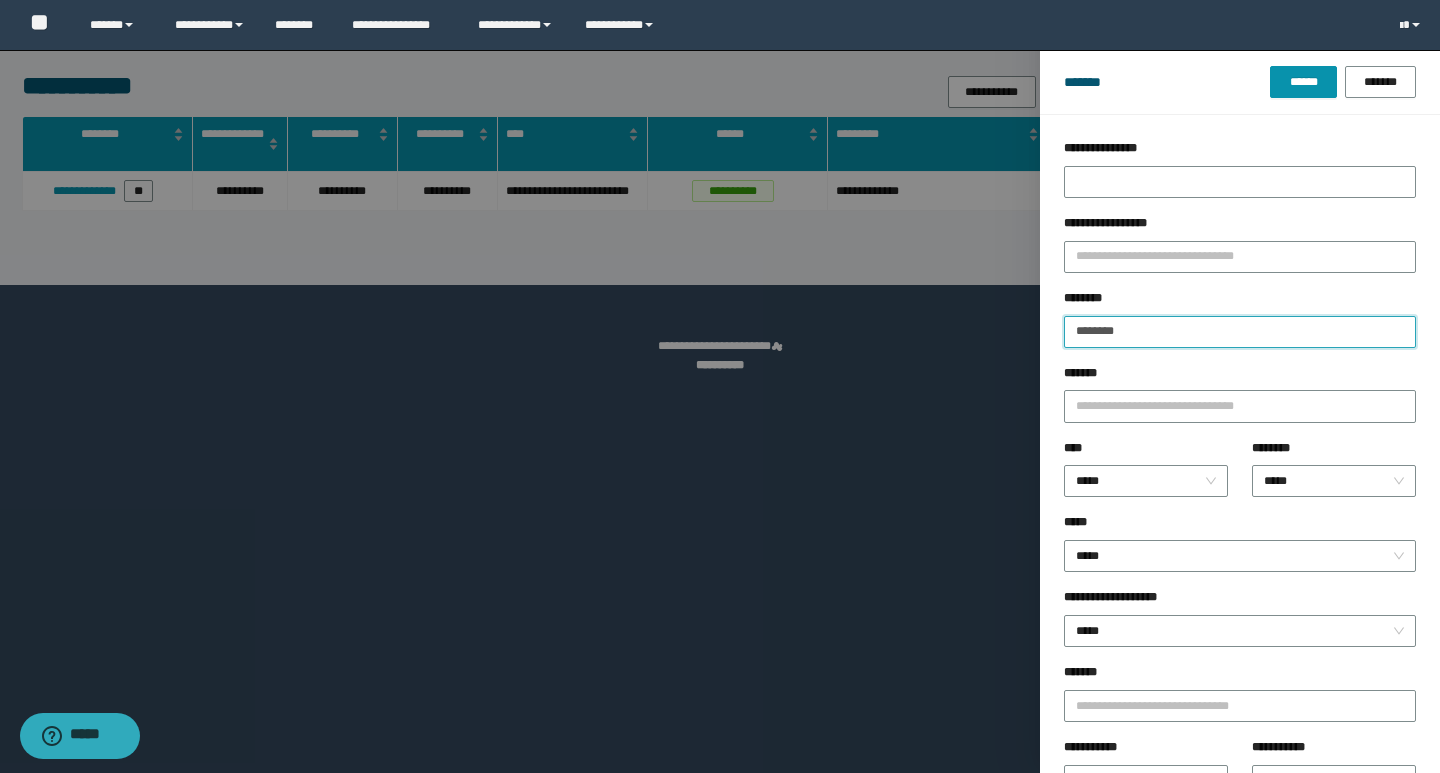 drag, startPoint x: 1145, startPoint y: 342, endPoint x: 1048, endPoint y: 350, distance: 97.32934 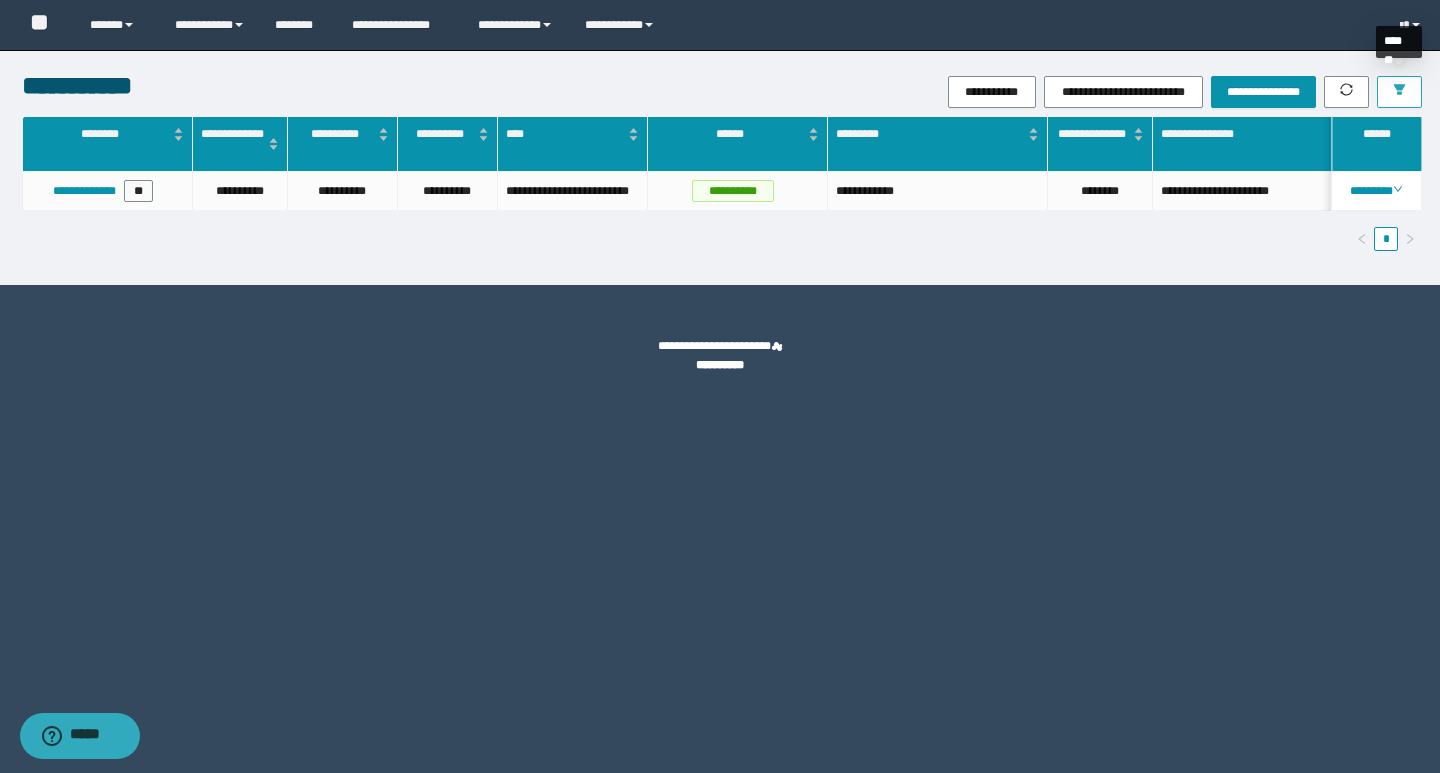click at bounding box center (1399, 91) 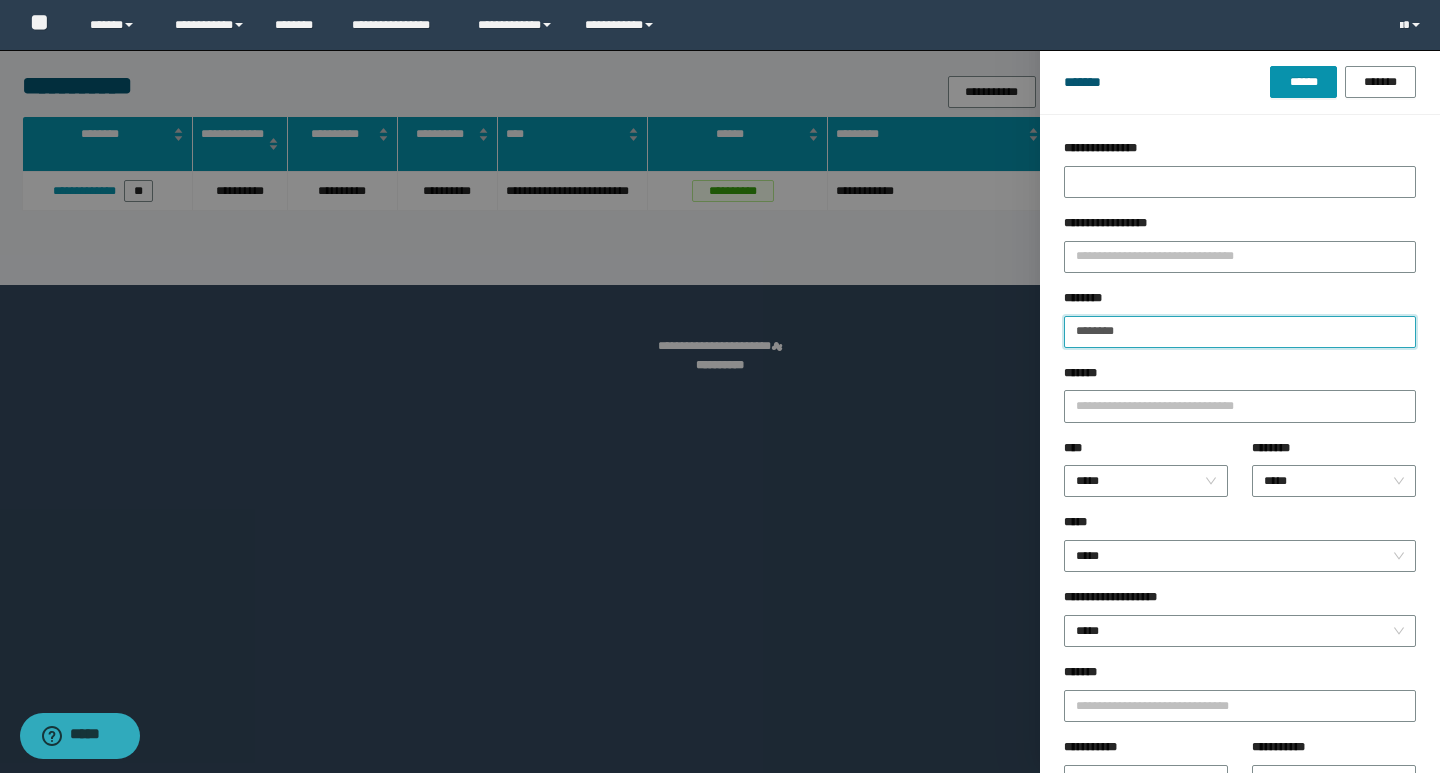 drag, startPoint x: 1153, startPoint y: 329, endPoint x: 1016, endPoint y: 338, distance: 137.2953 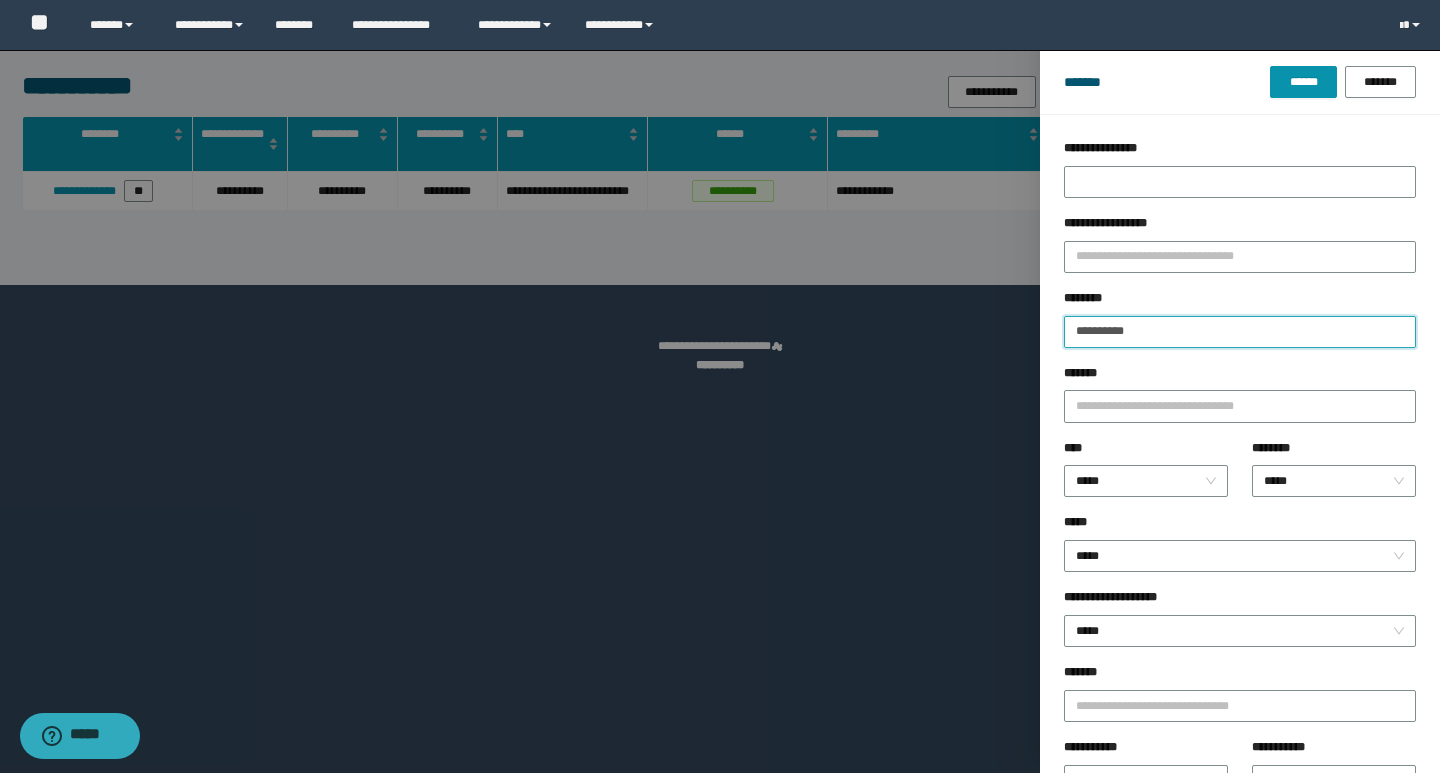 type on "**********" 